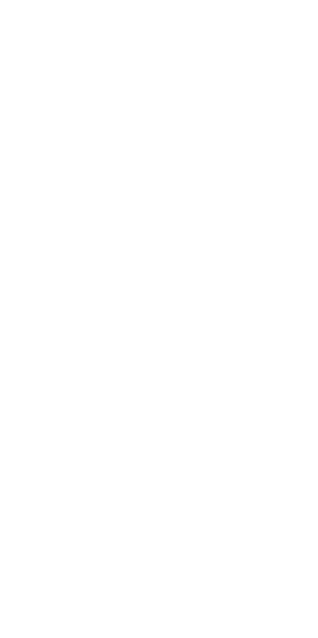 scroll, scrollTop: 0, scrollLeft: 0, axis: both 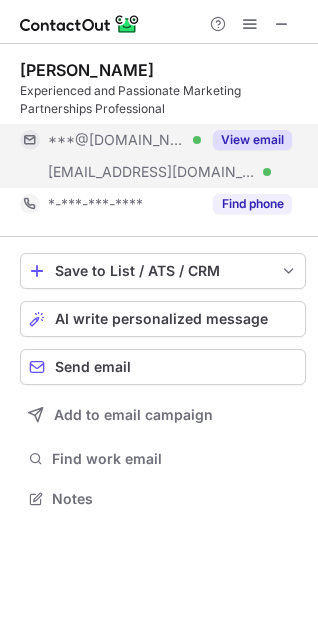 drag, startPoint x: 245, startPoint y: 131, endPoint x: 253, endPoint y: 146, distance: 17 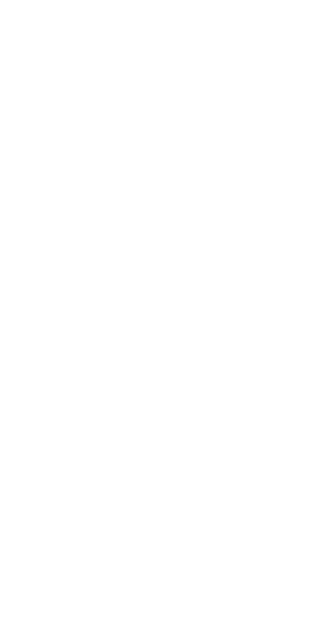scroll, scrollTop: 0, scrollLeft: 0, axis: both 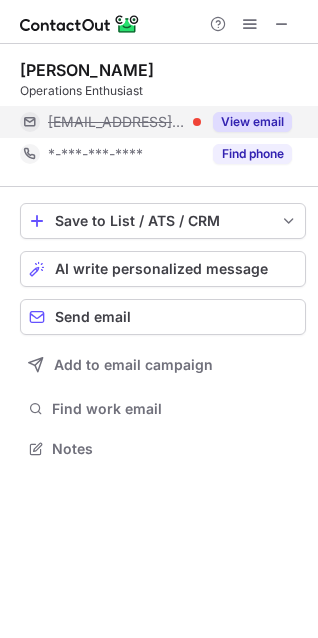 click on "View email" at bounding box center [252, 122] 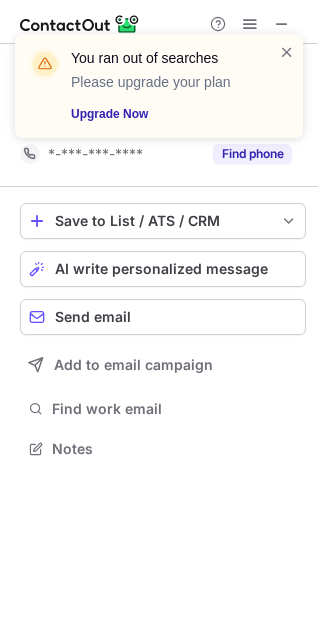 click on "You ran out of searches Please upgrade your plan Upgrade Now" at bounding box center (172, 86) 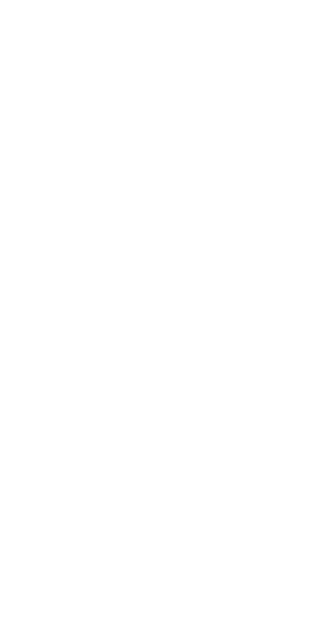 scroll, scrollTop: 0, scrollLeft: 0, axis: both 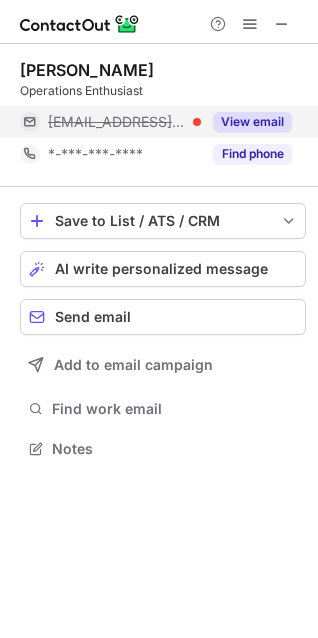 click on "View email" at bounding box center [252, 122] 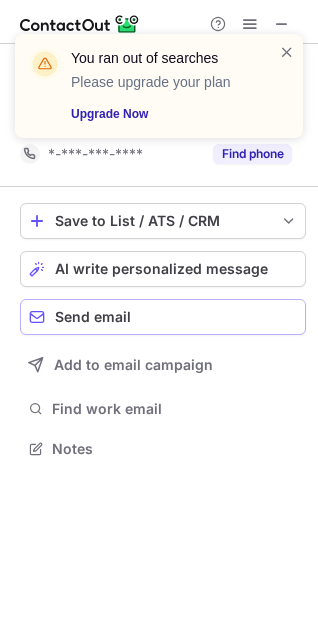 scroll, scrollTop: 403, scrollLeft: 318, axis: both 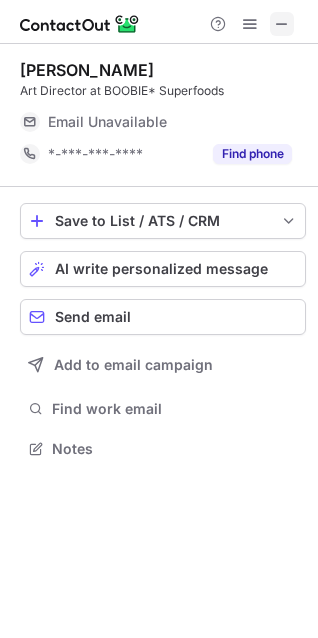 click at bounding box center (282, 24) 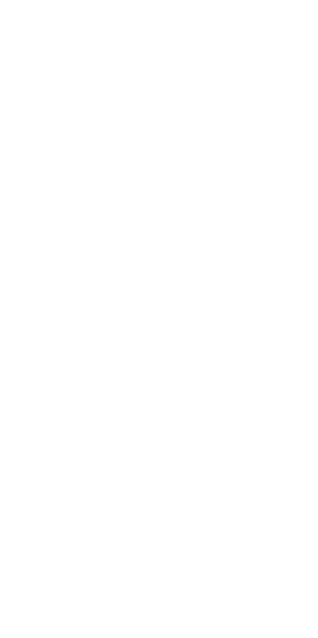 scroll, scrollTop: 0, scrollLeft: 0, axis: both 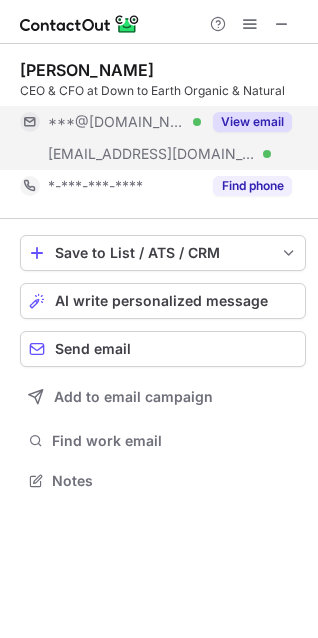 click on "View email" at bounding box center [252, 122] 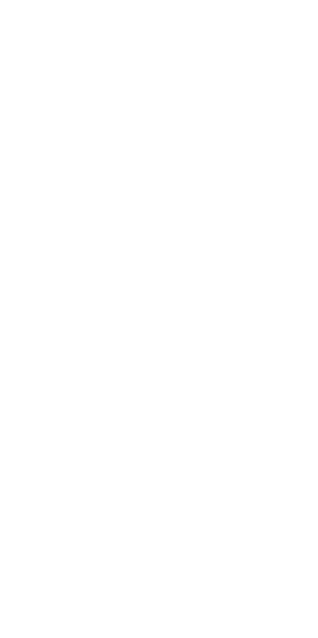 scroll, scrollTop: 0, scrollLeft: 0, axis: both 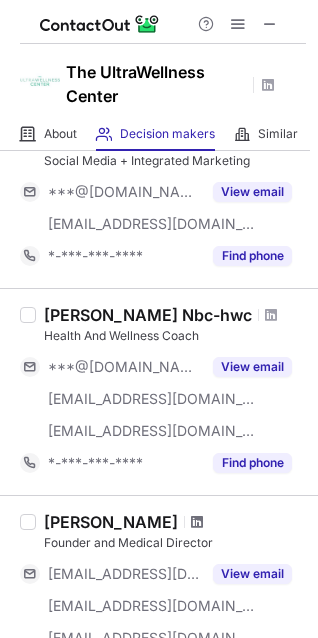 click at bounding box center [197, 522] 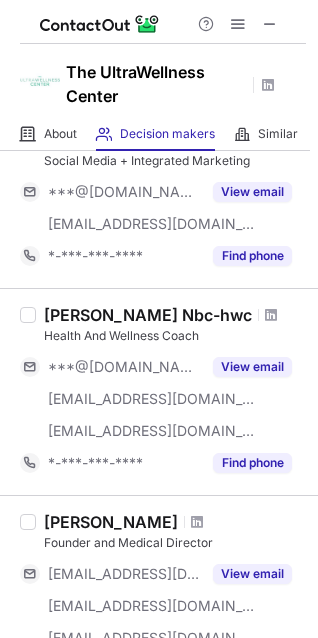 scroll, scrollTop: 400, scrollLeft: 0, axis: vertical 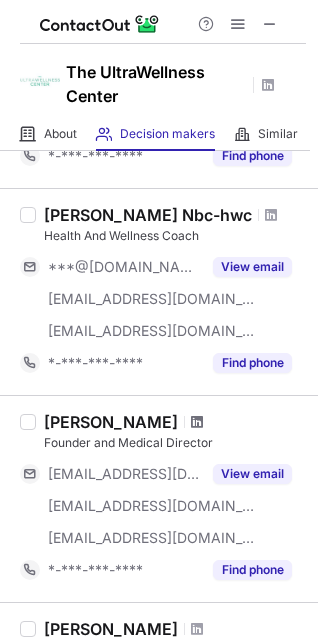 click at bounding box center (197, 422) 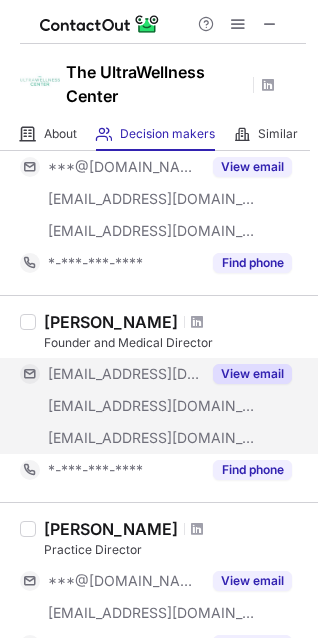 scroll, scrollTop: 600, scrollLeft: 0, axis: vertical 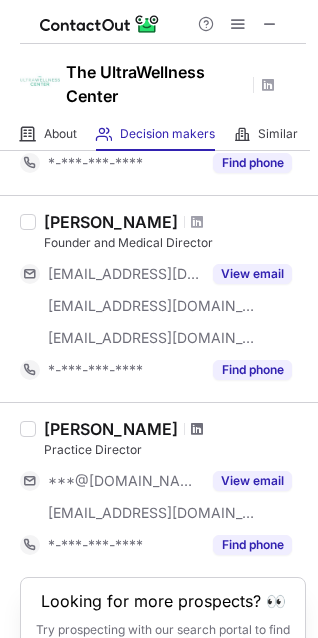 click at bounding box center [197, 429] 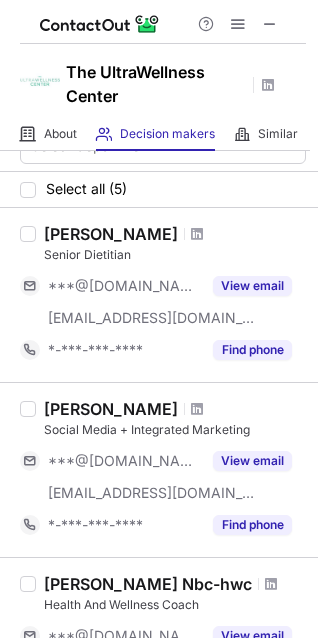 scroll, scrollTop: 0, scrollLeft: 0, axis: both 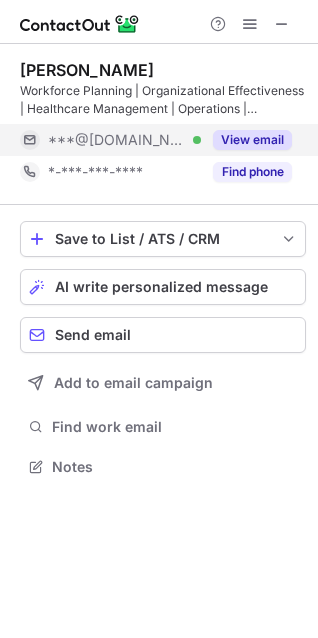 click on "View email" at bounding box center (252, 140) 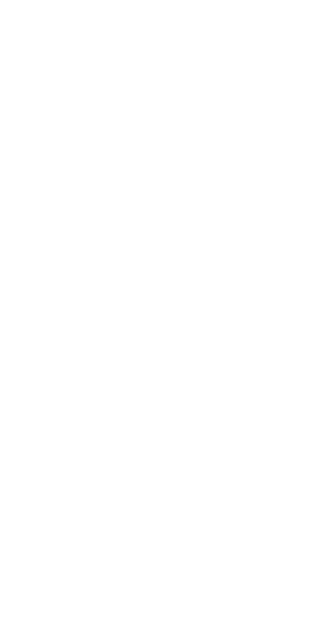 scroll, scrollTop: 0, scrollLeft: 0, axis: both 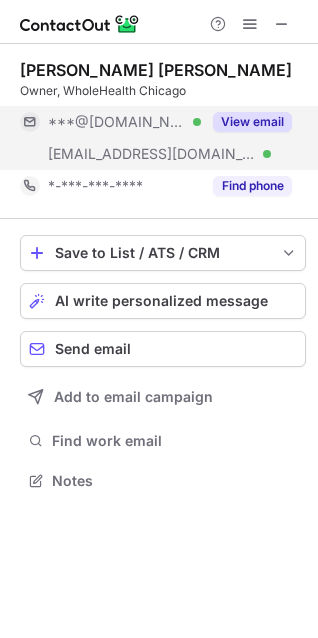 click on "View email" at bounding box center [252, 122] 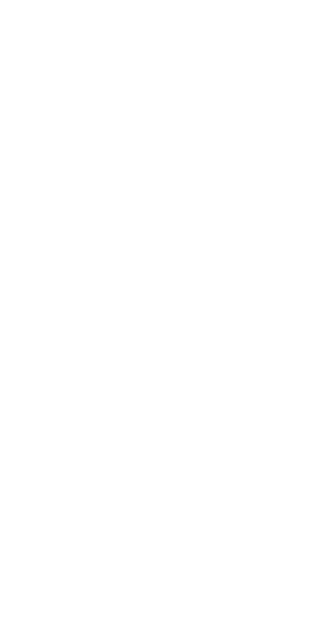 scroll, scrollTop: 0, scrollLeft: 0, axis: both 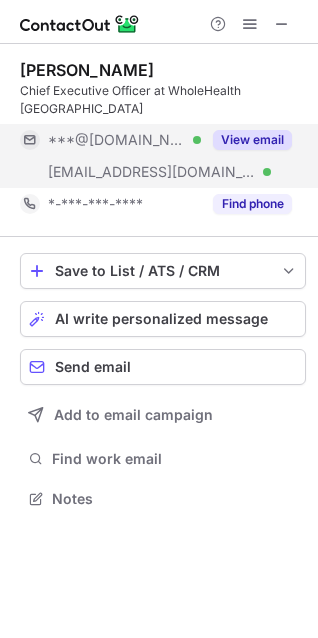 click on "View email" at bounding box center [252, 140] 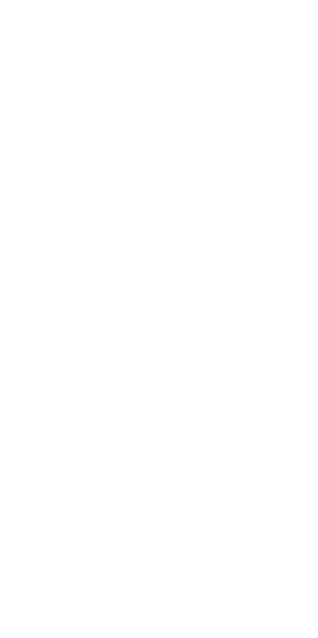 scroll, scrollTop: 0, scrollLeft: 0, axis: both 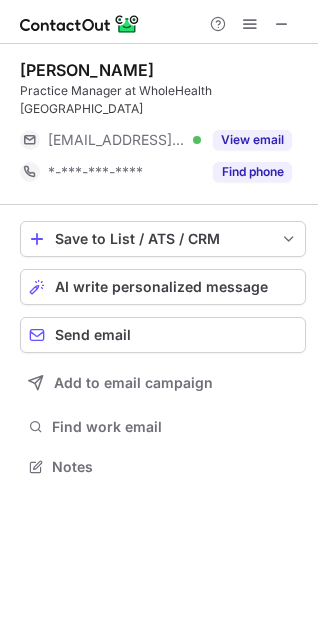 click on "View email" at bounding box center (252, 140) 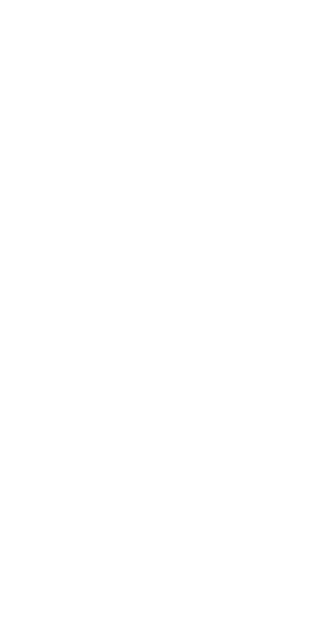 scroll, scrollTop: 0, scrollLeft: 0, axis: both 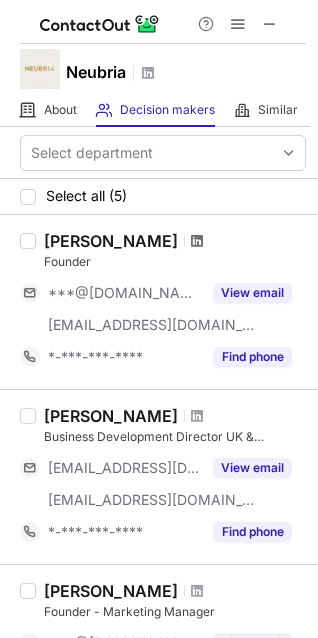 click at bounding box center [197, 241] 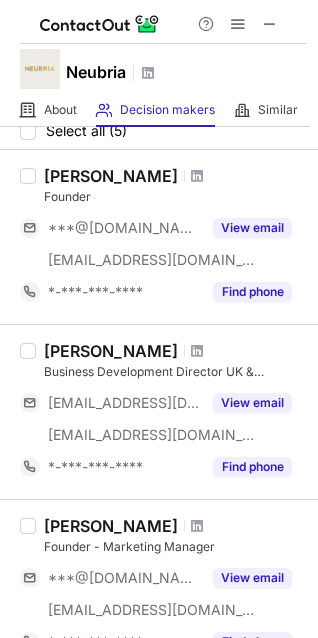 scroll, scrollTop: 100, scrollLeft: 0, axis: vertical 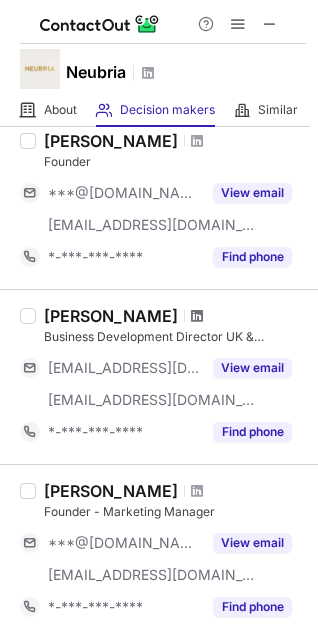 click at bounding box center [197, 316] 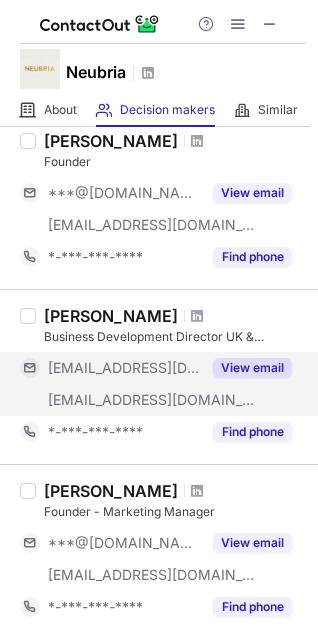 scroll, scrollTop: 300, scrollLeft: 0, axis: vertical 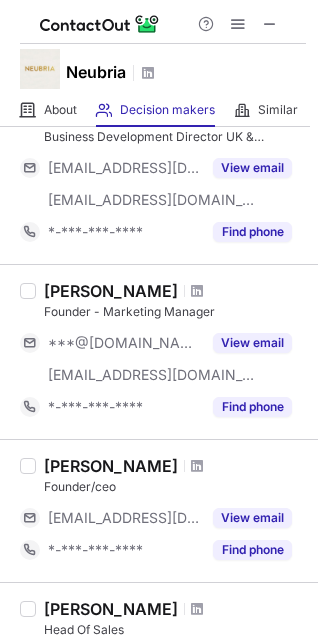 click at bounding box center [197, 291] 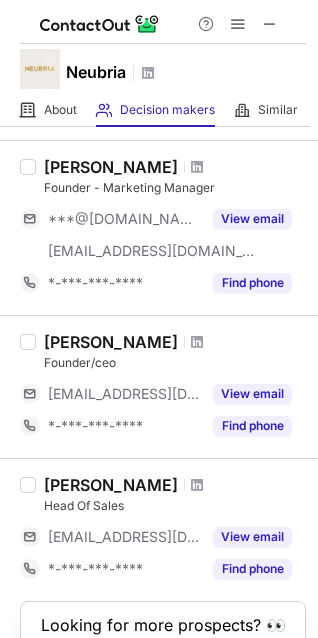 scroll, scrollTop: 400, scrollLeft: 0, axis: vertical 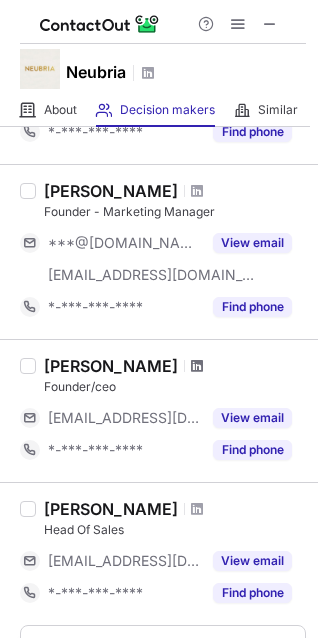 click at bounding box center [197, 366] 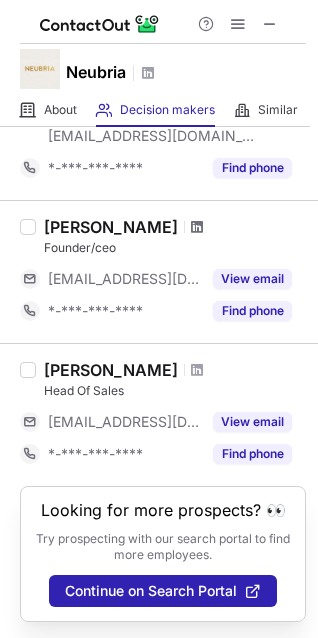 scroll, scrollTop: 558, scrollLeft: 0, axis: vertical 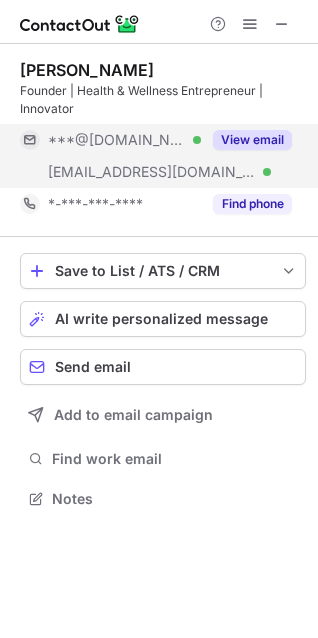 click on "View email" at bounding box center [252, 140] 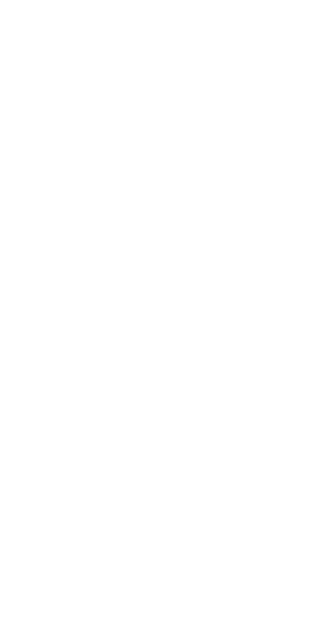 scroll, scrollTop: 0, scrollLeft: 0, axis: both 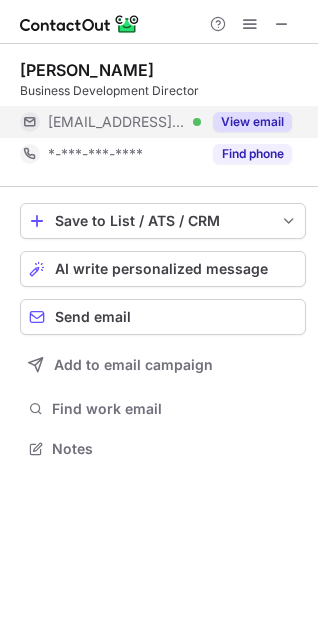 click on "View email" at bounding box center (252, 122) 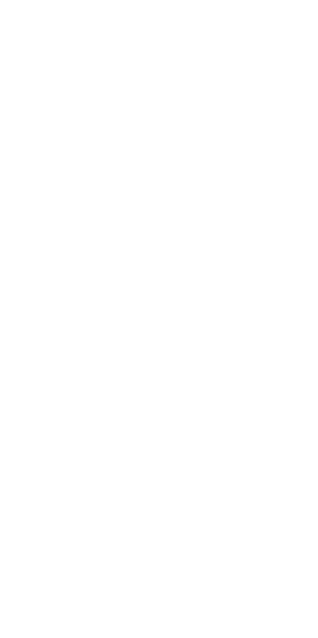 scroll, scrollTop: 0, scrollLeft: 0, axis: both 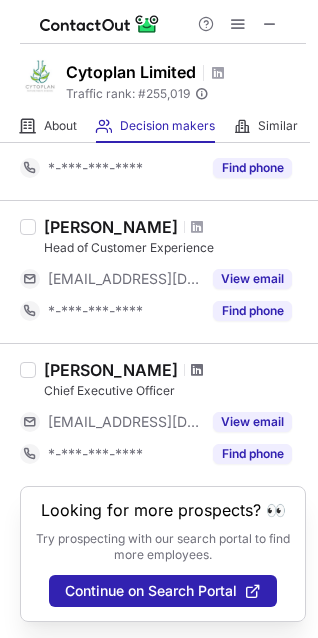click at bounding box center [197, 370] 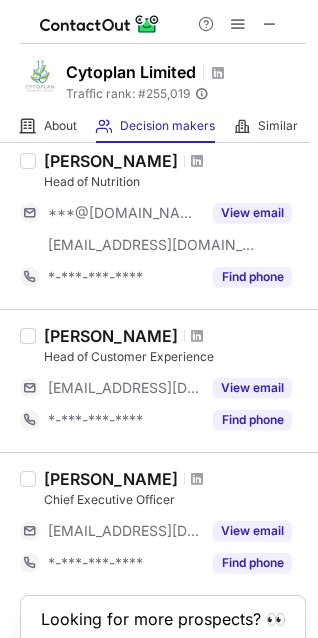 scroll, scrollTop: 0, scrollLeft: 0, axis: both 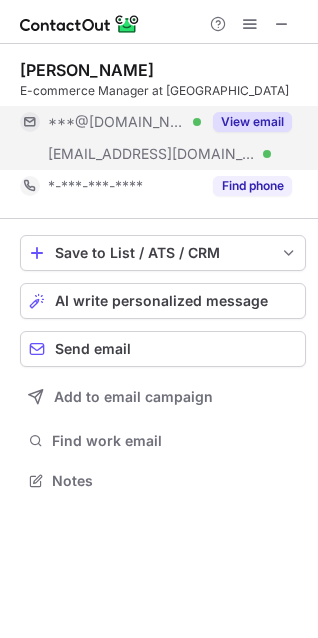 click on "View email" at bounding box center [252, 122] 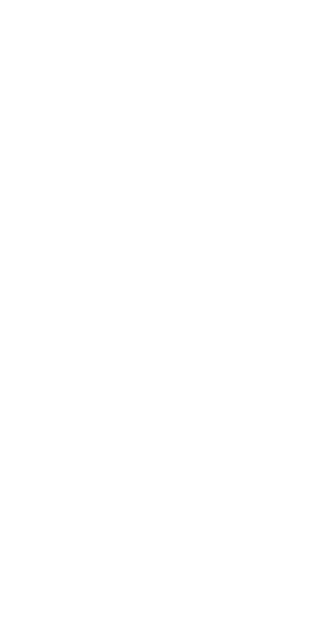 scroll, scrollTop: 0, scrollLeft: 0, axis: both 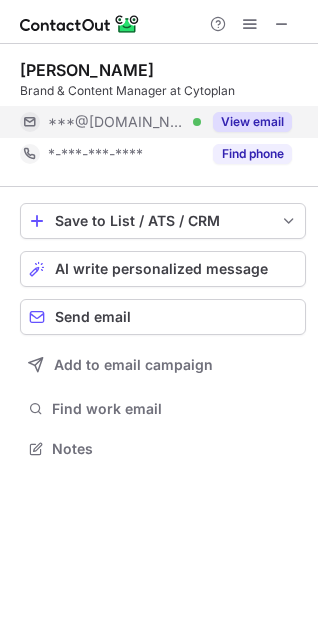 click on "View email" at bounding box center [252, 122] 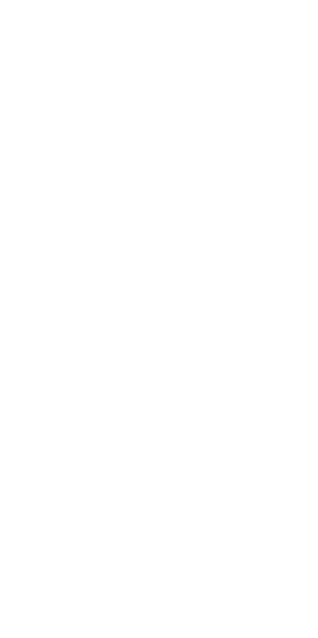 scroll, scrollTop: 0, scrollLeft: 0, axis: both 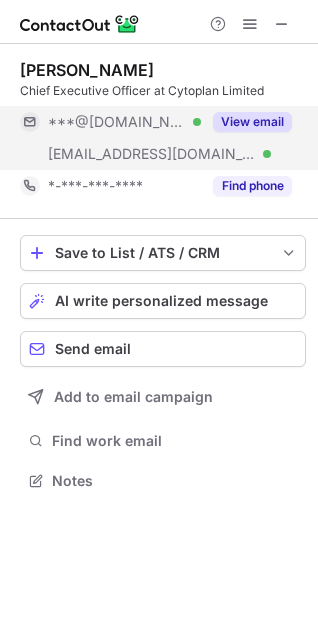 click on "View email" at bounding box center (252, 122) 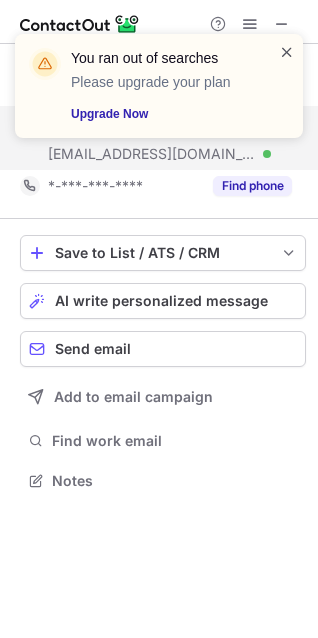 click at bounding box center (287, 52) 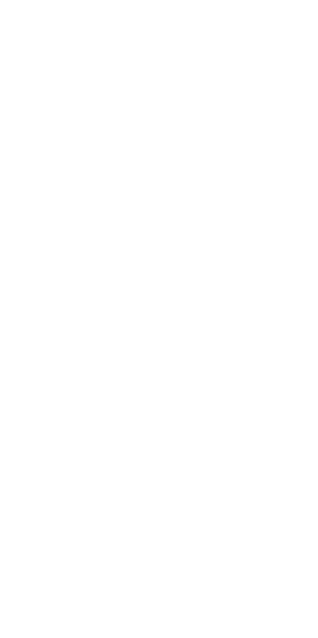 scroll, scrollTop: 0, scrollLeft: 0, axis: both 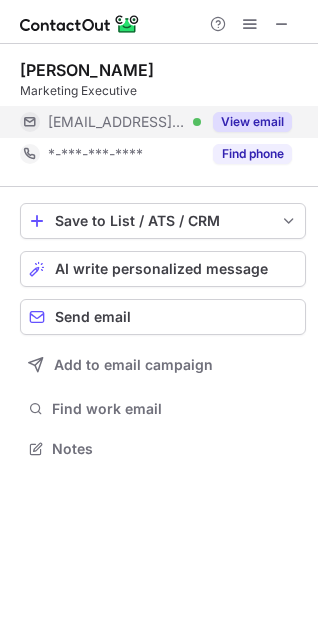 click on "View email" at bounding box center (246, 122) 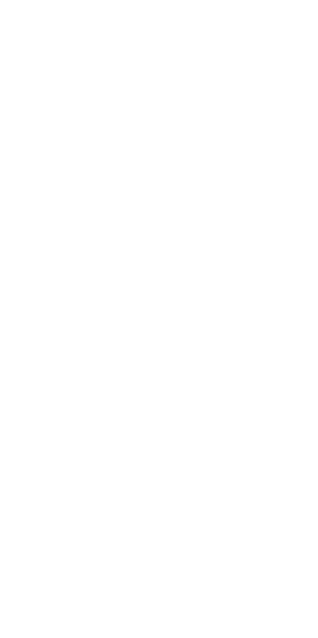 scroll, scrollTop: 0, scrollLeft: 0, axis: both 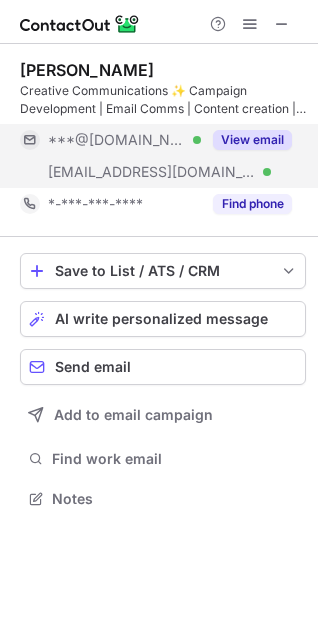 click on "View email" at bounding box center (252, 140) 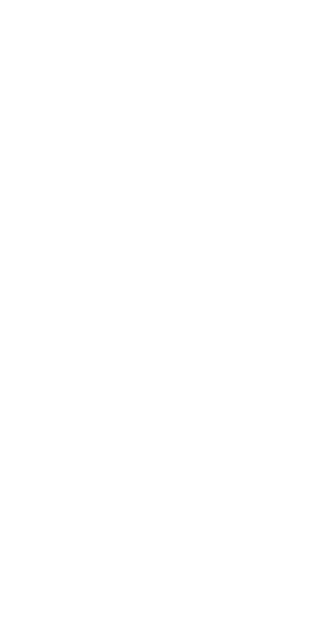 scroll, scrollTop: 0, scrollLeft: 0, axis: both 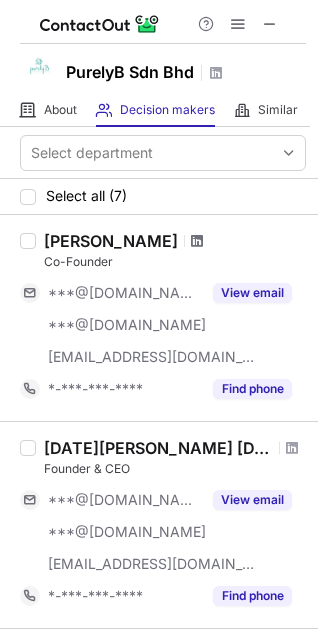 click at bounding box center (197, 241) 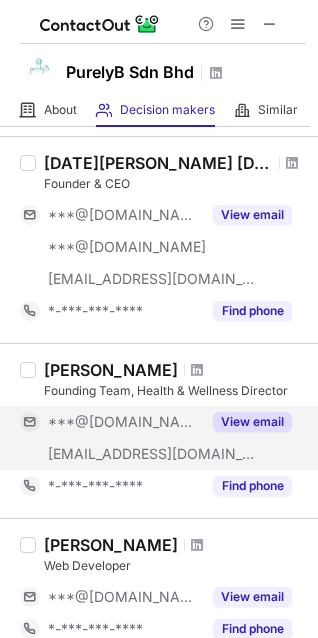 scroll, scrollTop: 400, scrollLeft: 0, axis: vertical 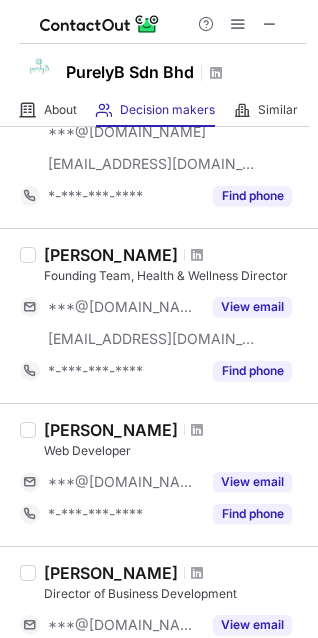 click on "[PERSON_NAME] Founding Team, Health & Wellness Director" at bounding box center (175, 265) 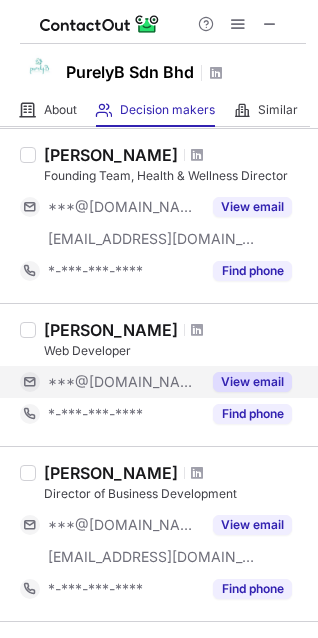 scroll, scrollTop: 700, scrollLeft: 0, axis: vertical 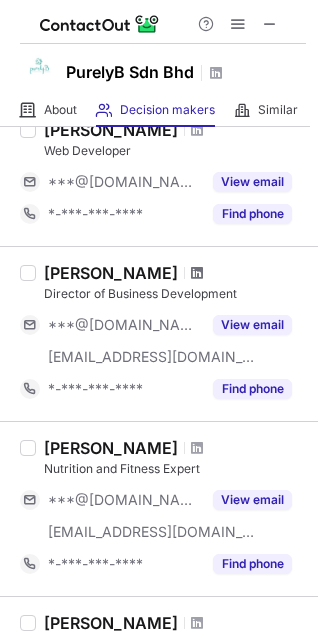 click at bounding box center (197, 273) 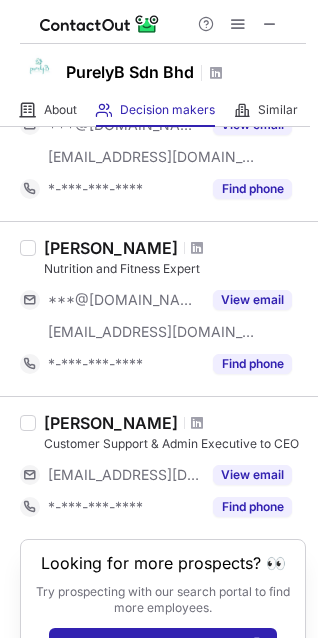 scroll, scrollTop: 972, scrollLeft: 0, axis: vertical 